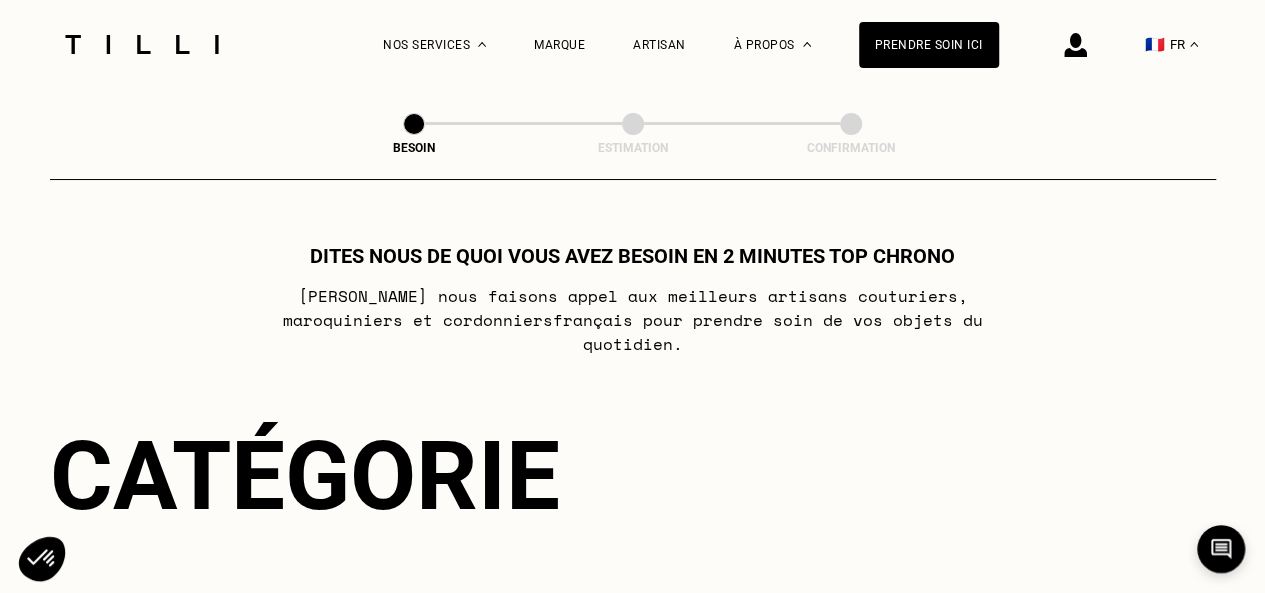 scroll, scrollTop: 320, scrollLeft: 0, axis: vertical 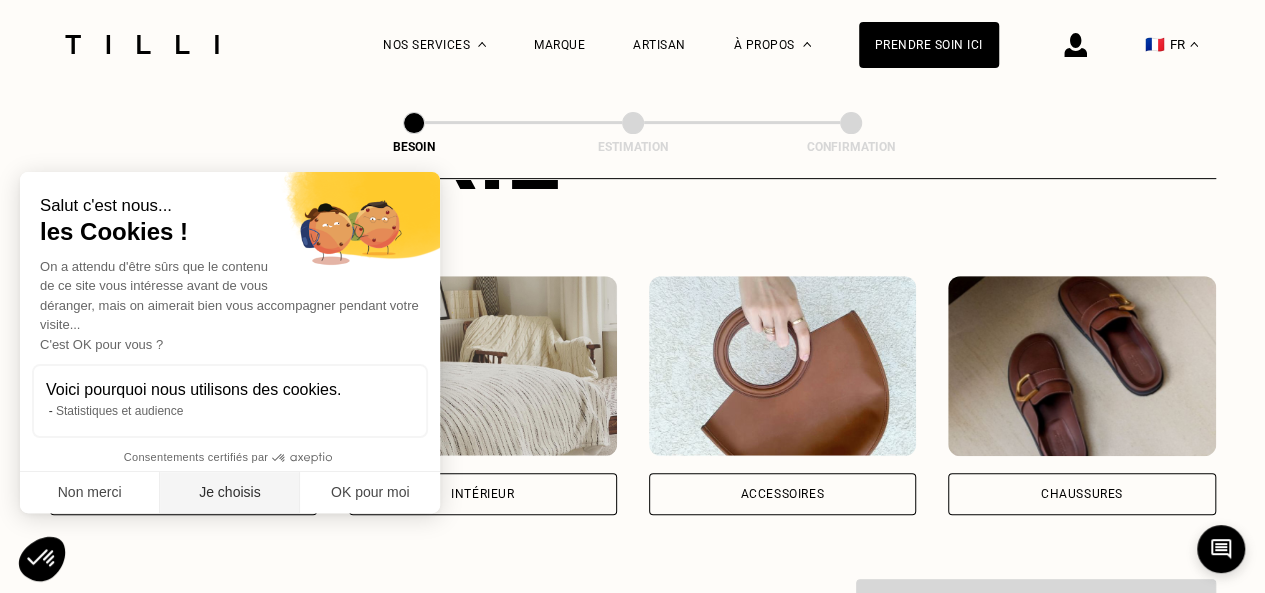 click on "Je choisis" at bounding box center (230, 493) 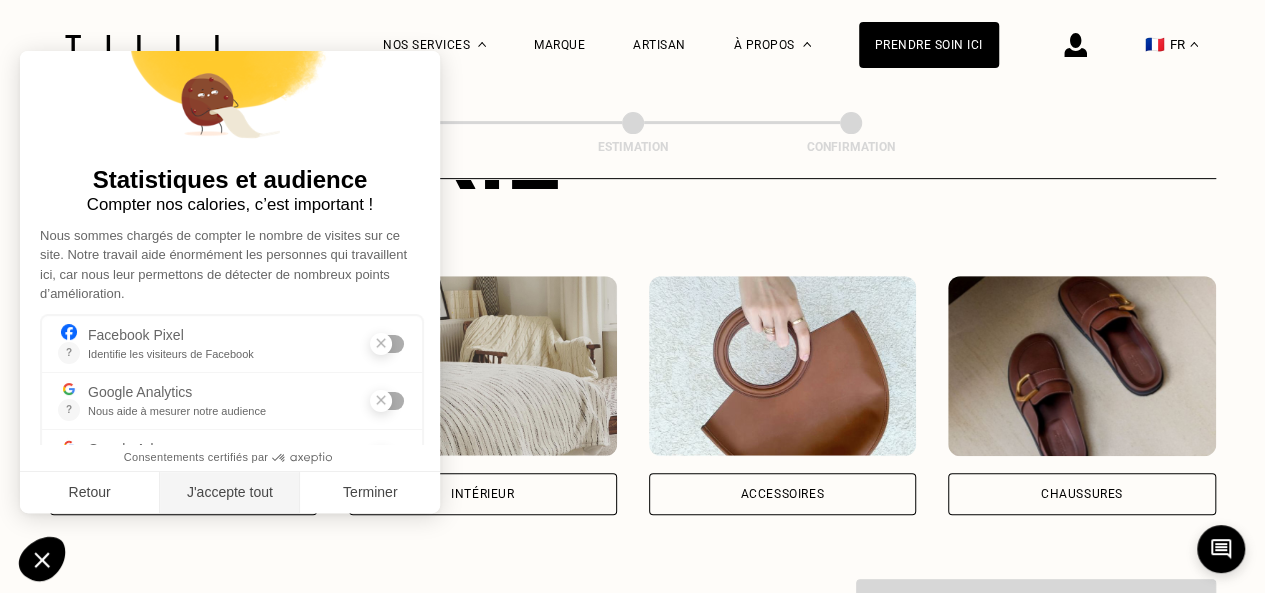 click on "J'accepte tout" at bounding box center (230, 493) 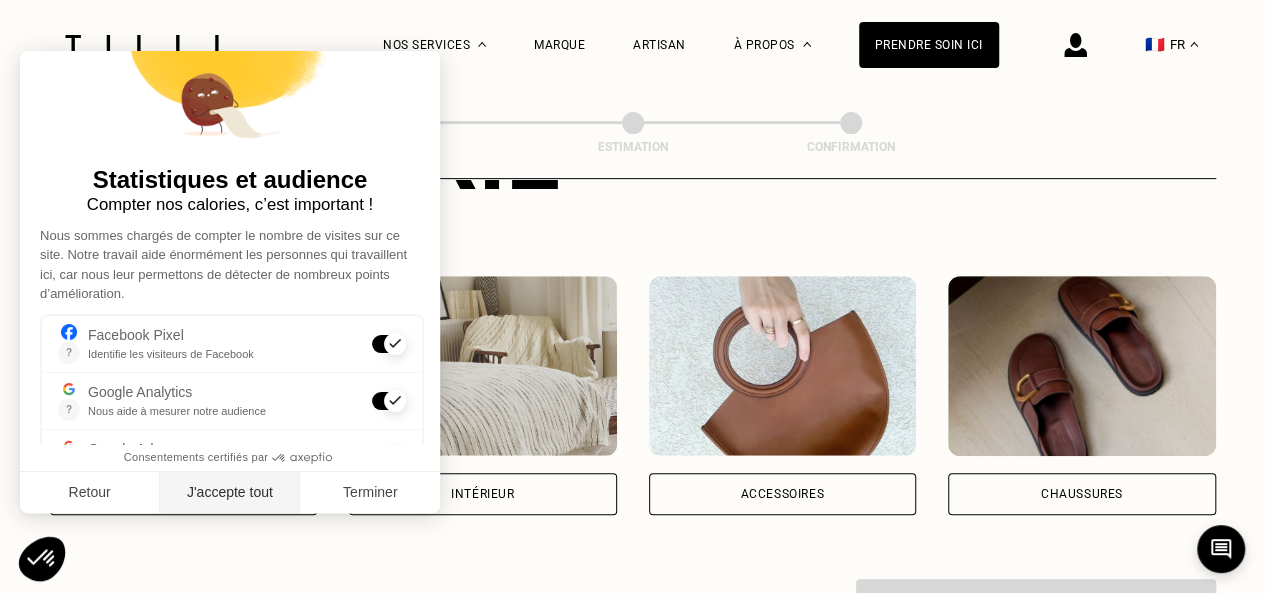 scroll, scrollTop: 0, scrollLeft: 0, axis: both 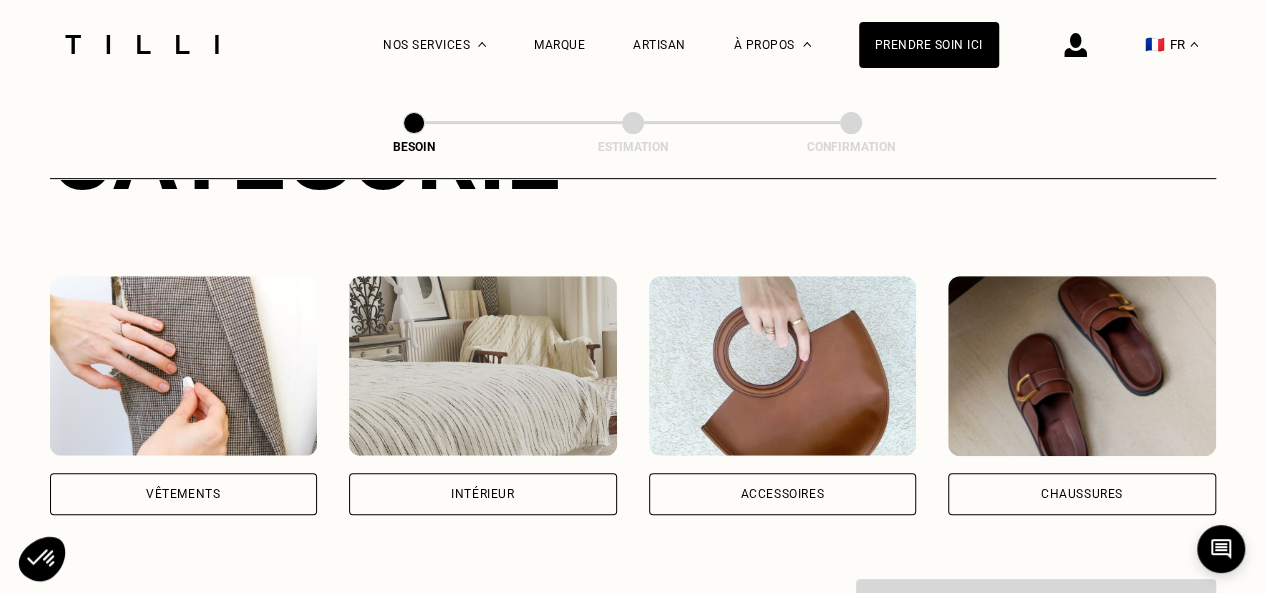 click on "Vêtements" at bounding box center (184, 494) 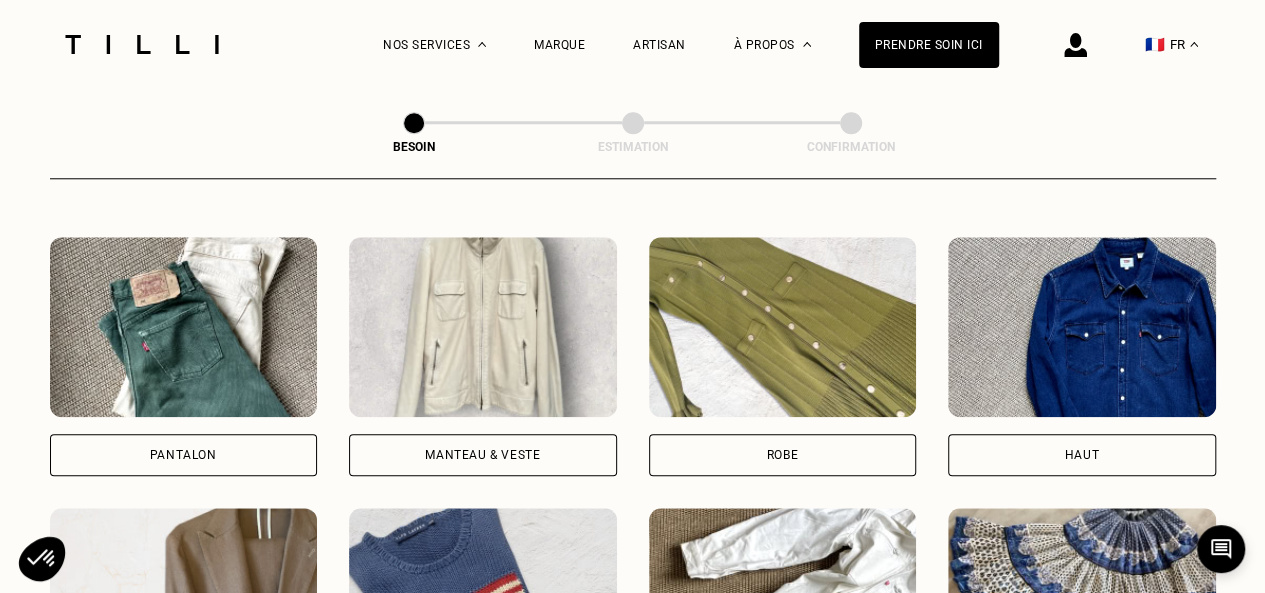 scroll, scrollTop: 888, scrollLeft: 0, axis: vertical 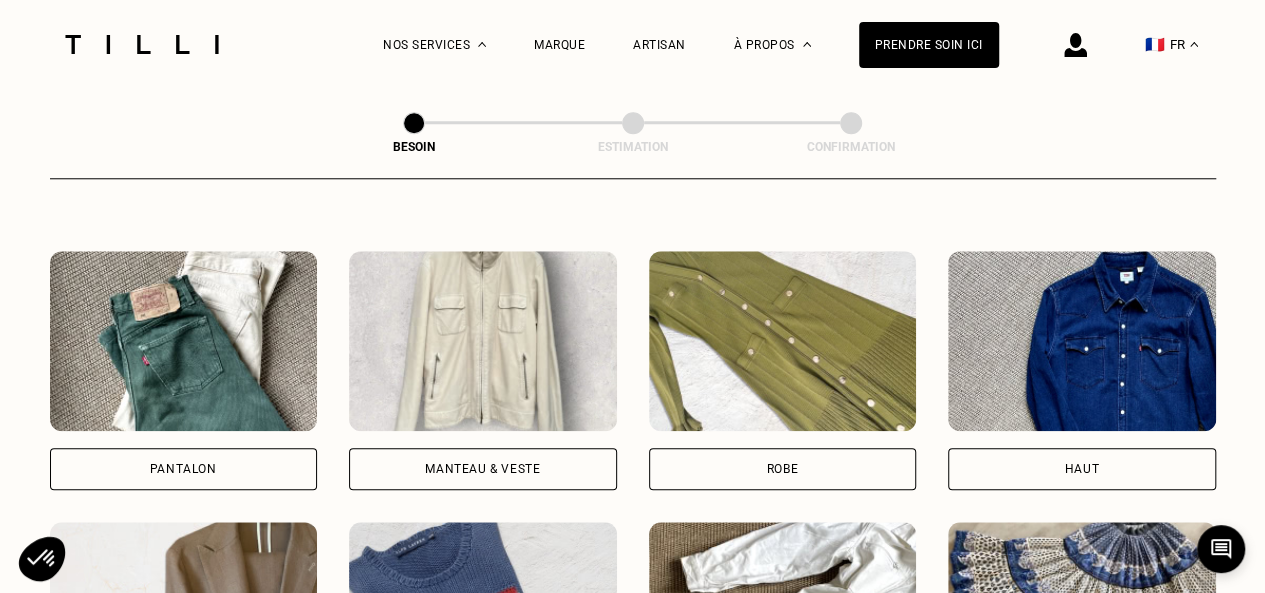 click on "Robe" at bounding box center (783, 469) 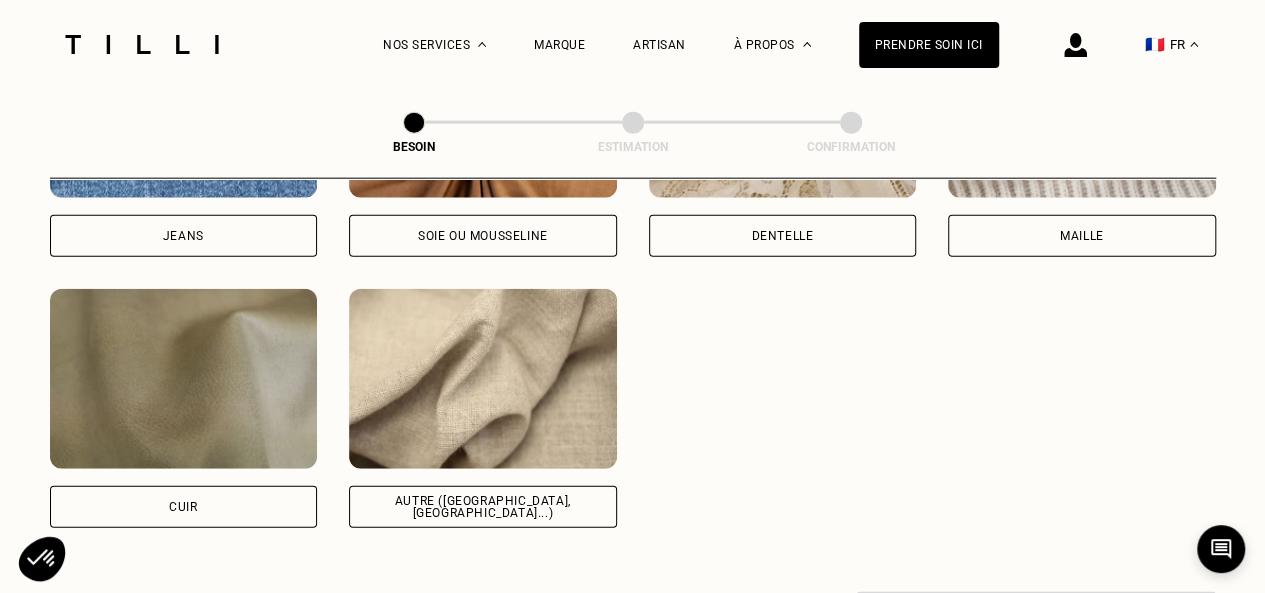 scroll, scrollTop: 2337, scrollLeft: 0, axis: vertical 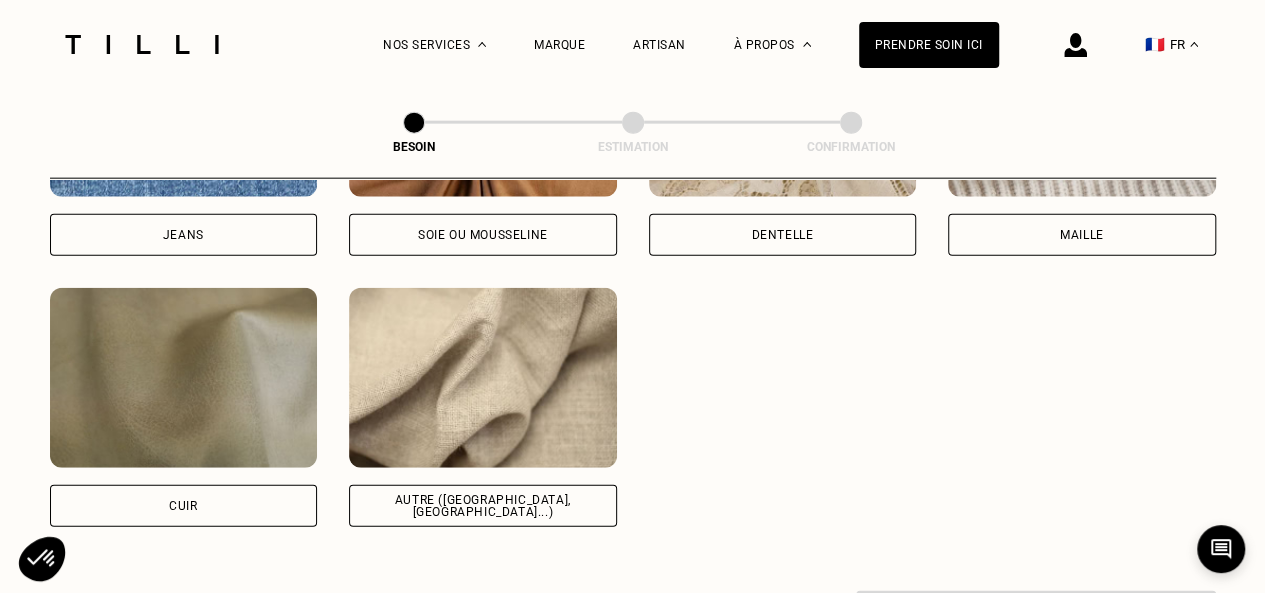 click on "Autre ([GEOGRAPHIC_DATA], [GEOGRAPHIC_DATA]...)" at bounding box center [483, 506] 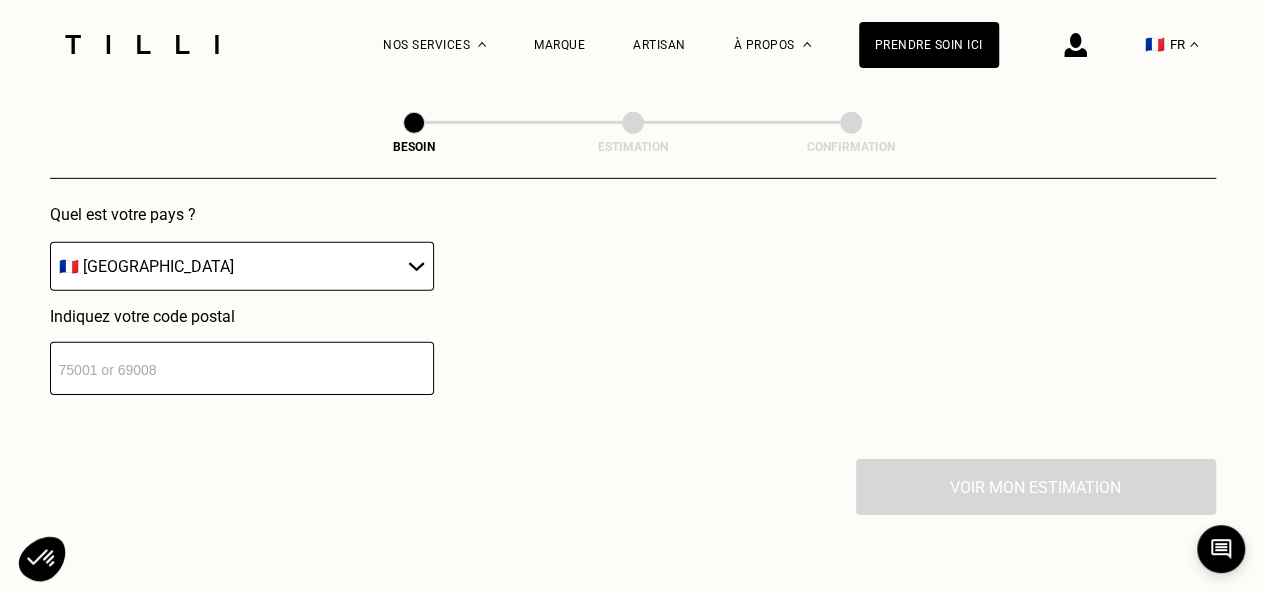 scroll, scrollTop: 2967, scrollLeft: 0, axis: vertical 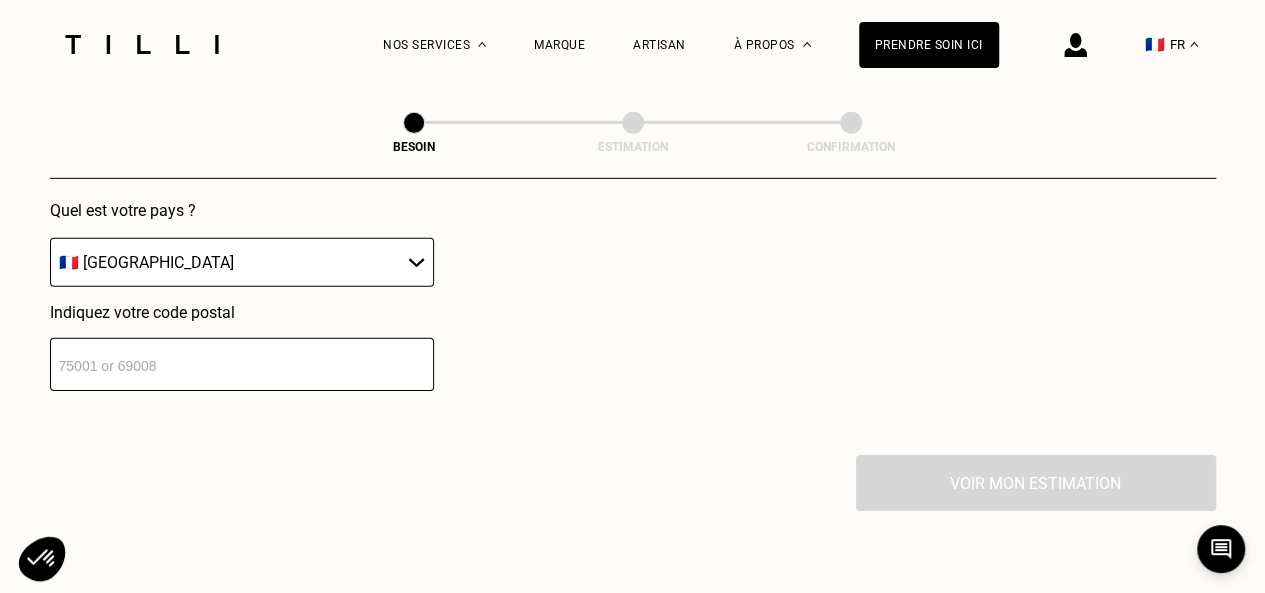 click at bounding box center [242, 364] 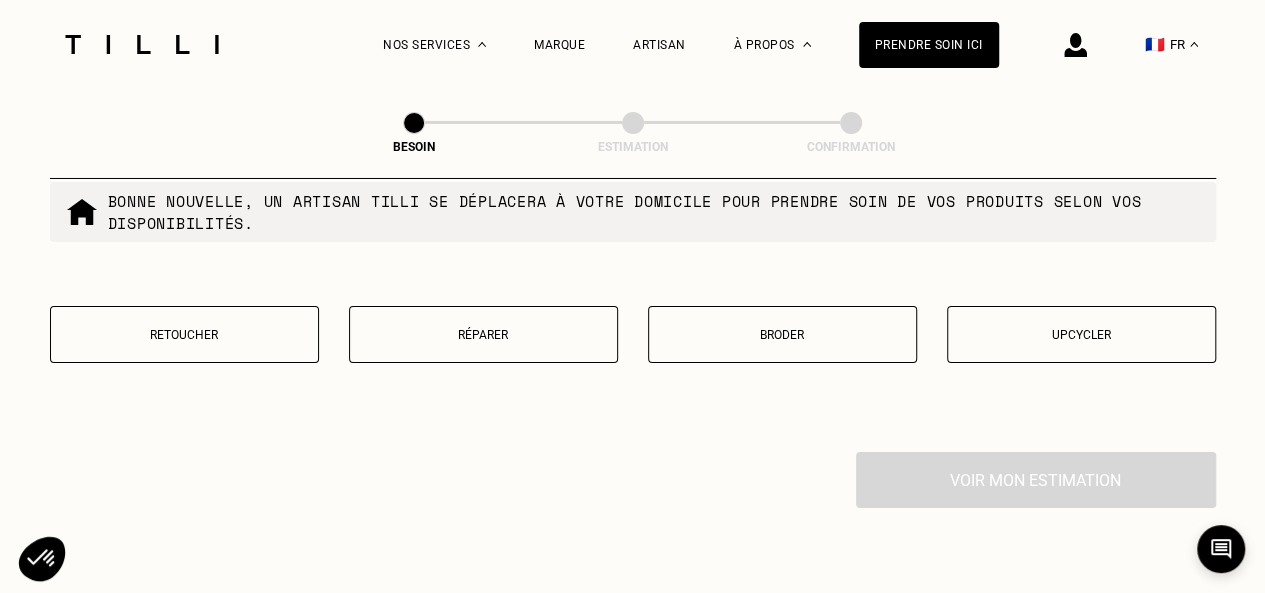 scroll, scrollTop: 3482, scrollLeft: 0, axis: vertical 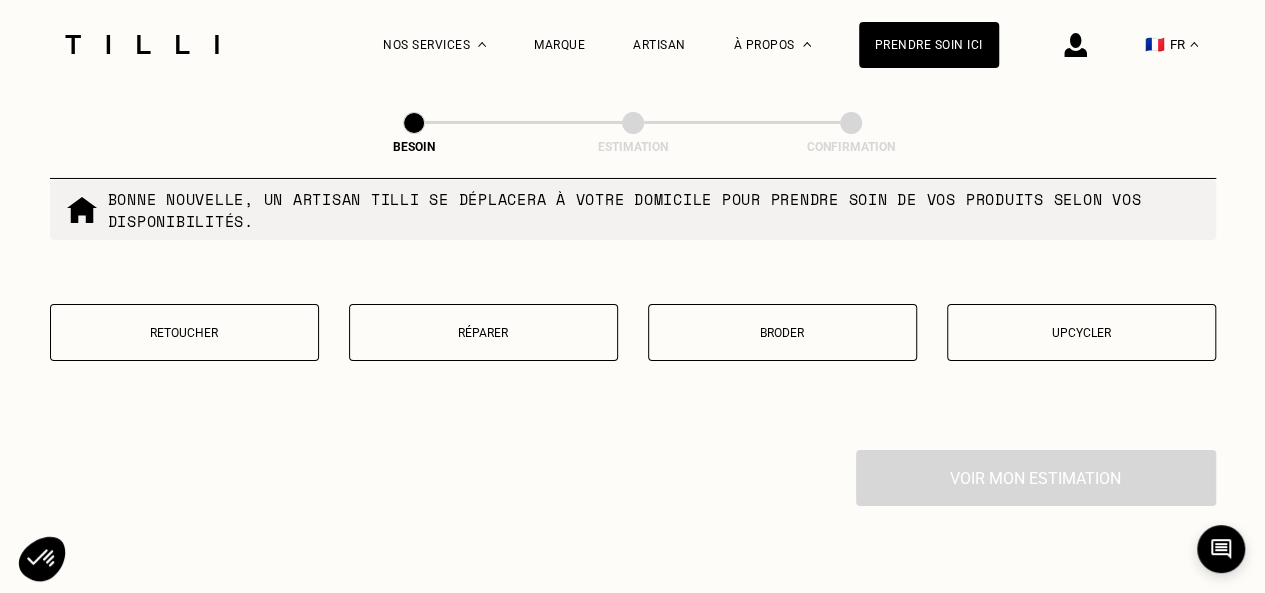 type on "75013" 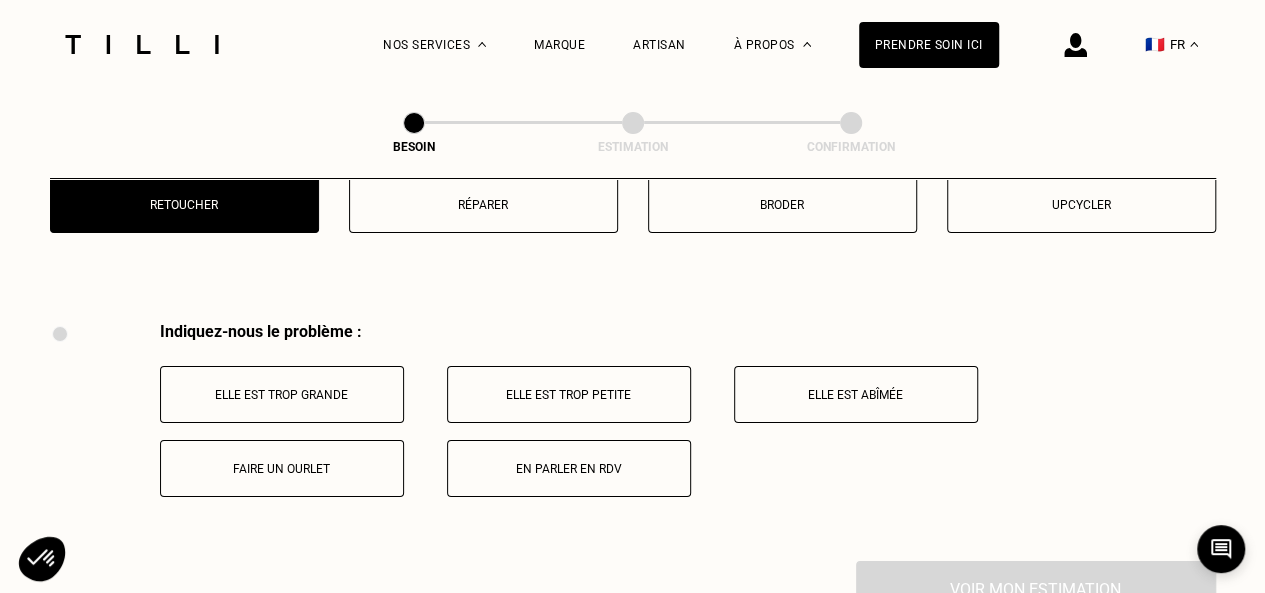 scroll, scrollTop: 3696, scrollLeft: 0, axis: vertical 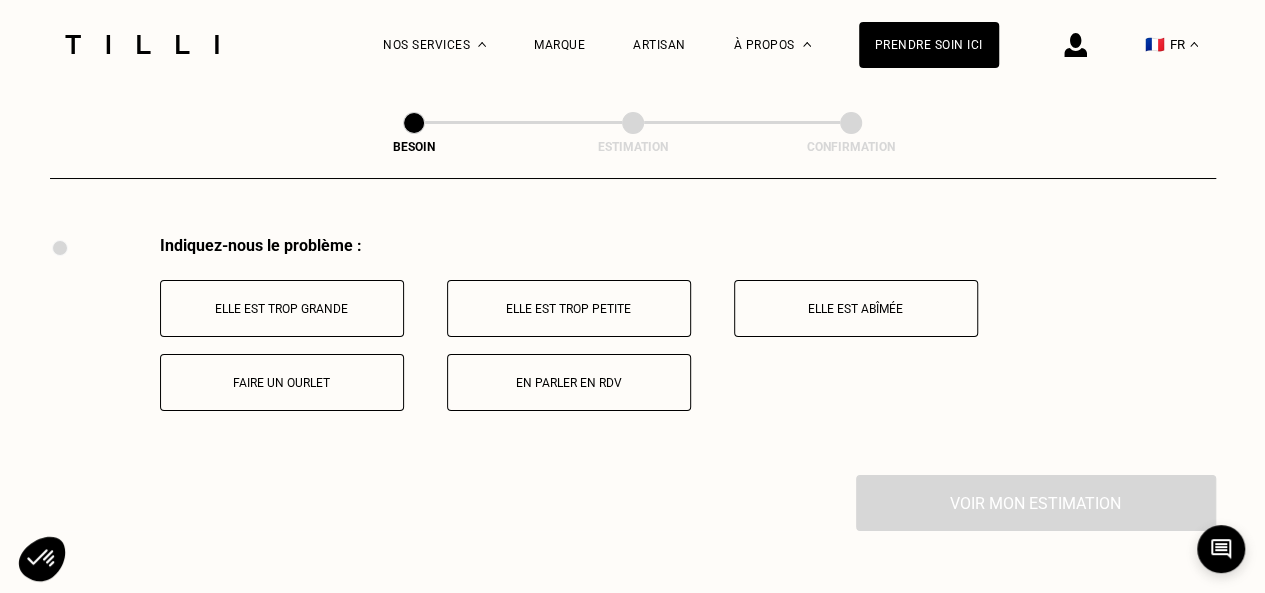 click on "Elle est trop grande" at bounding box center (282, 309) 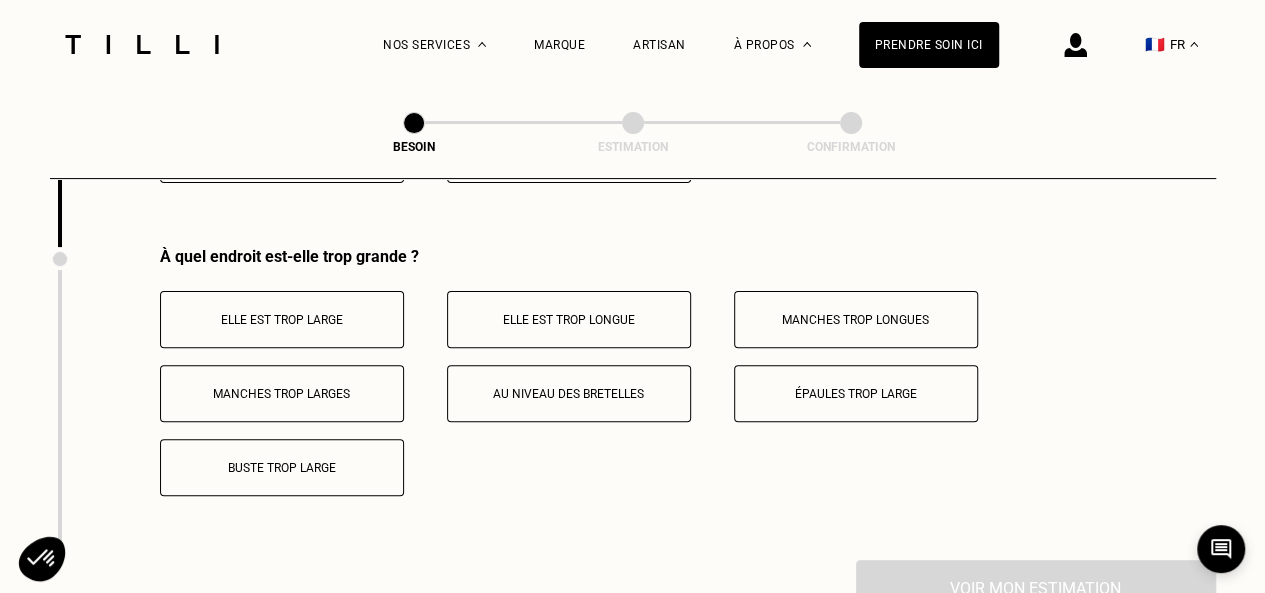 scroll, scrollTop: 3935, scrollLeft: 0, axis: vertical 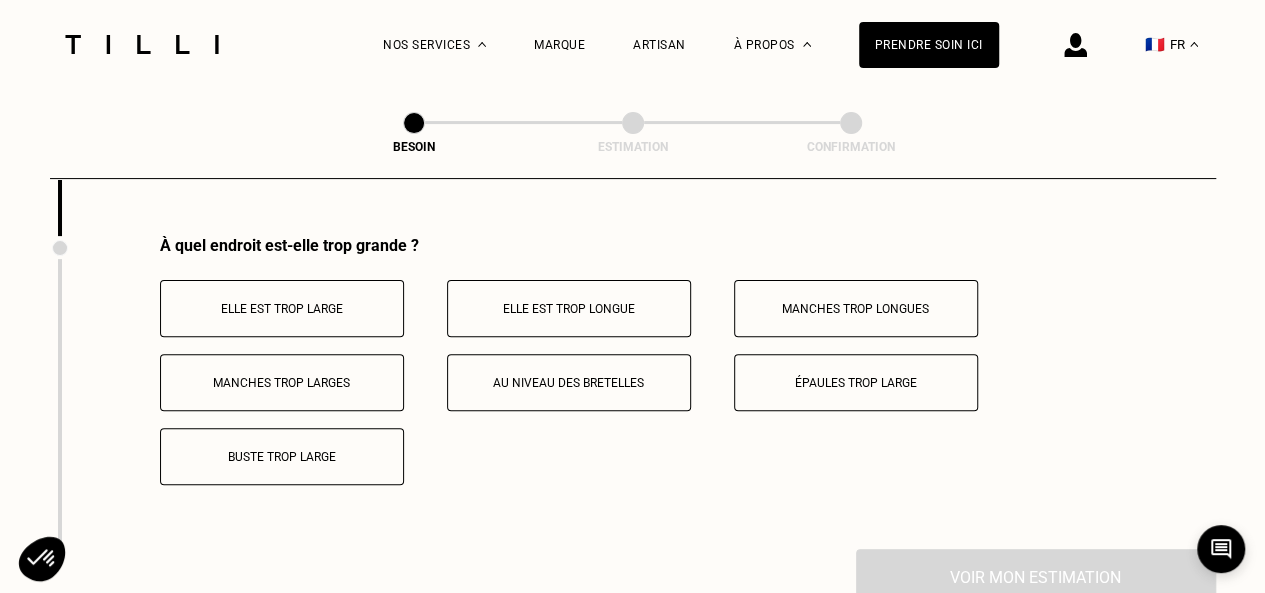 click on "Elle est trop large" at bounding box center (282, 308) 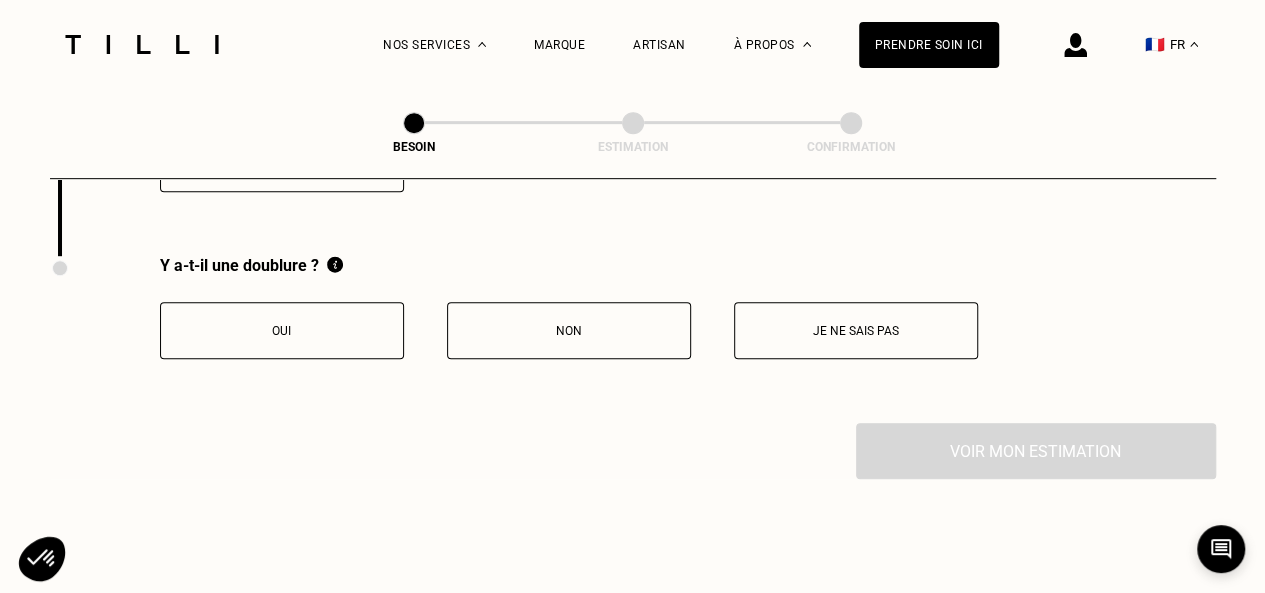 scroll, scrollTop: 4229, scrollLeft: 0, axis: vertical 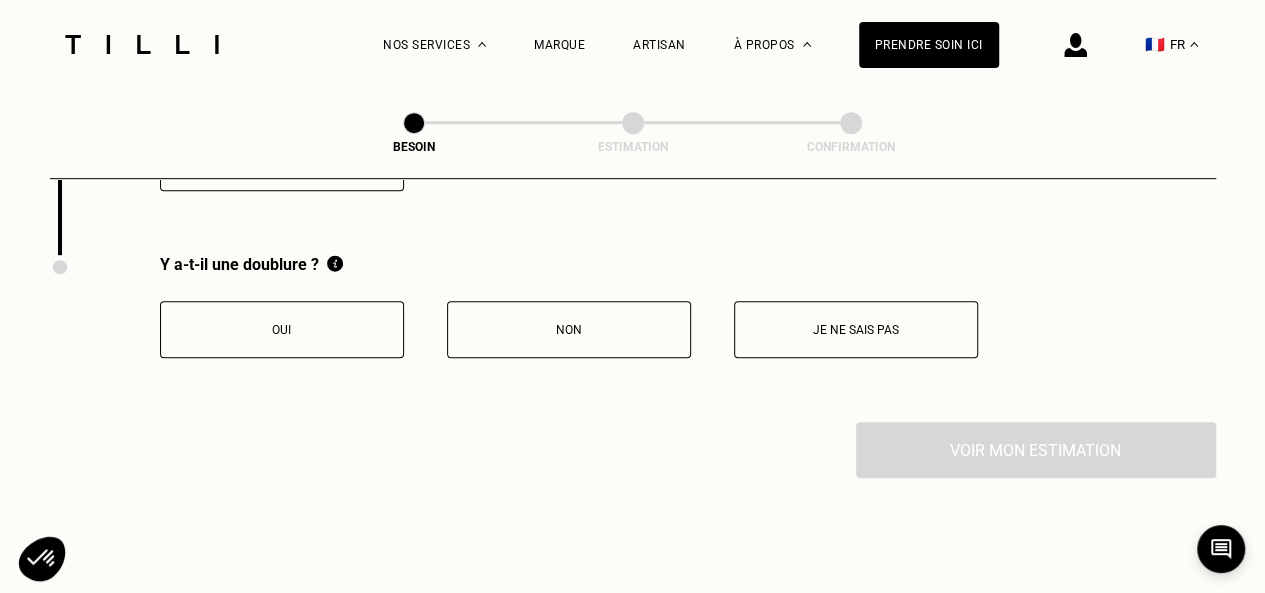 click on "Oui" at bounding box center [282, 330] 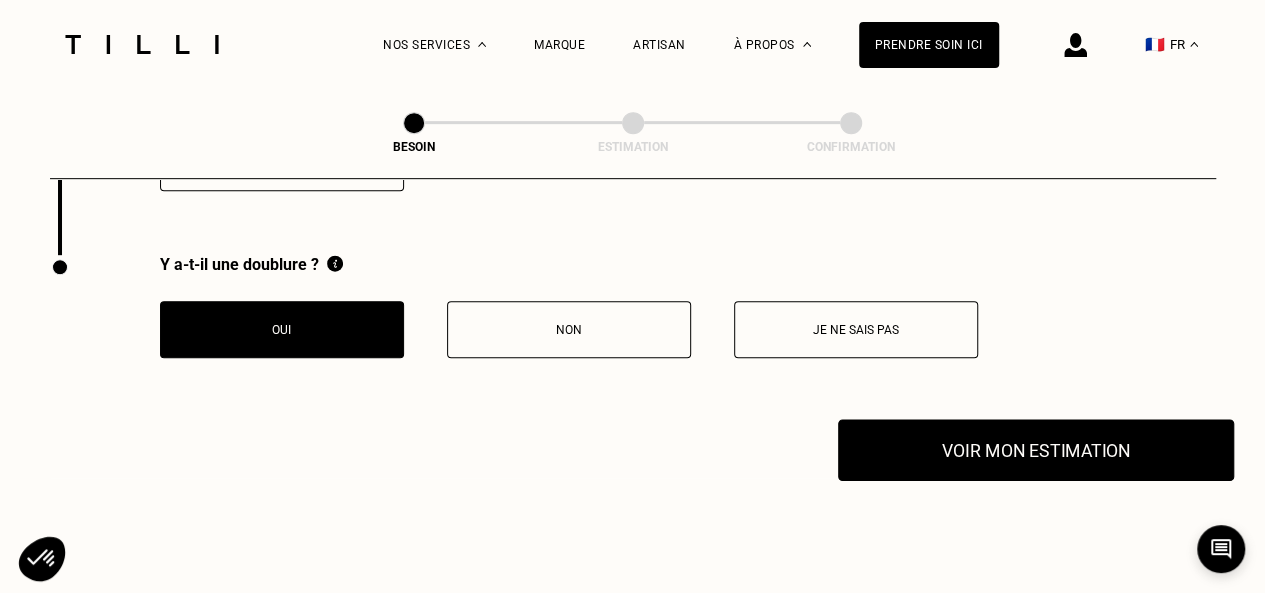 click on "Voir mon estimation" at bounding box center [1036, 450] 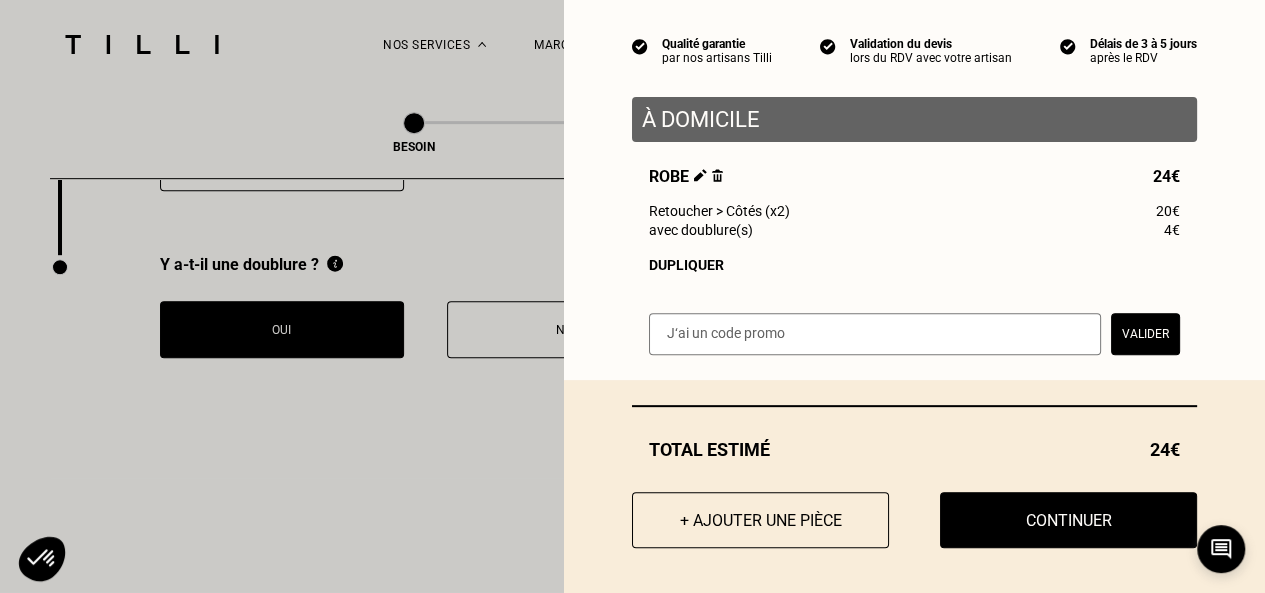 scroll, scrollTop: 172, scrollLeft: 0, axis: vertical 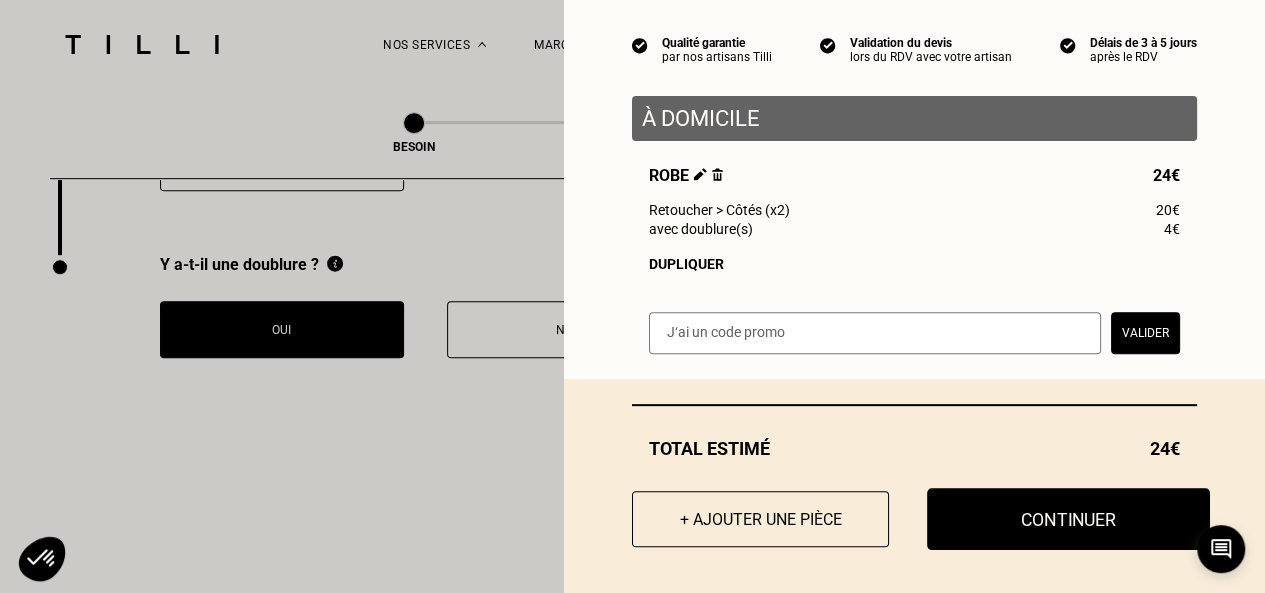 click on "Continuer" at bounding box center (1068, 519) 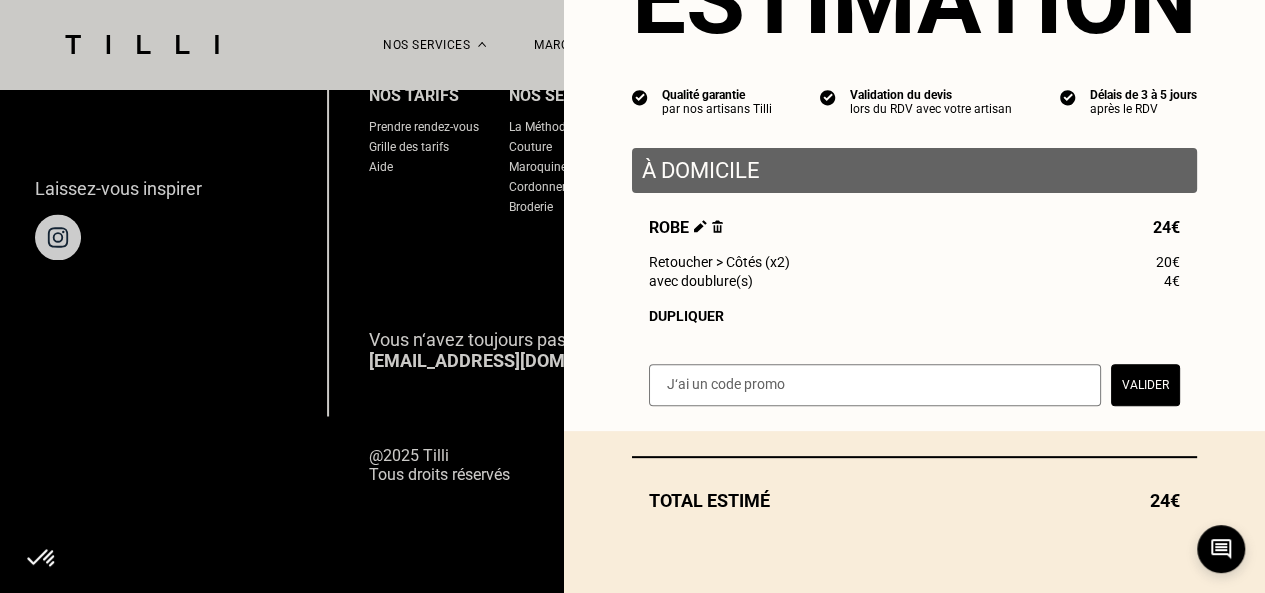 scroll, scrollTop: 1433, scrollLeft: 0, axis: vertical 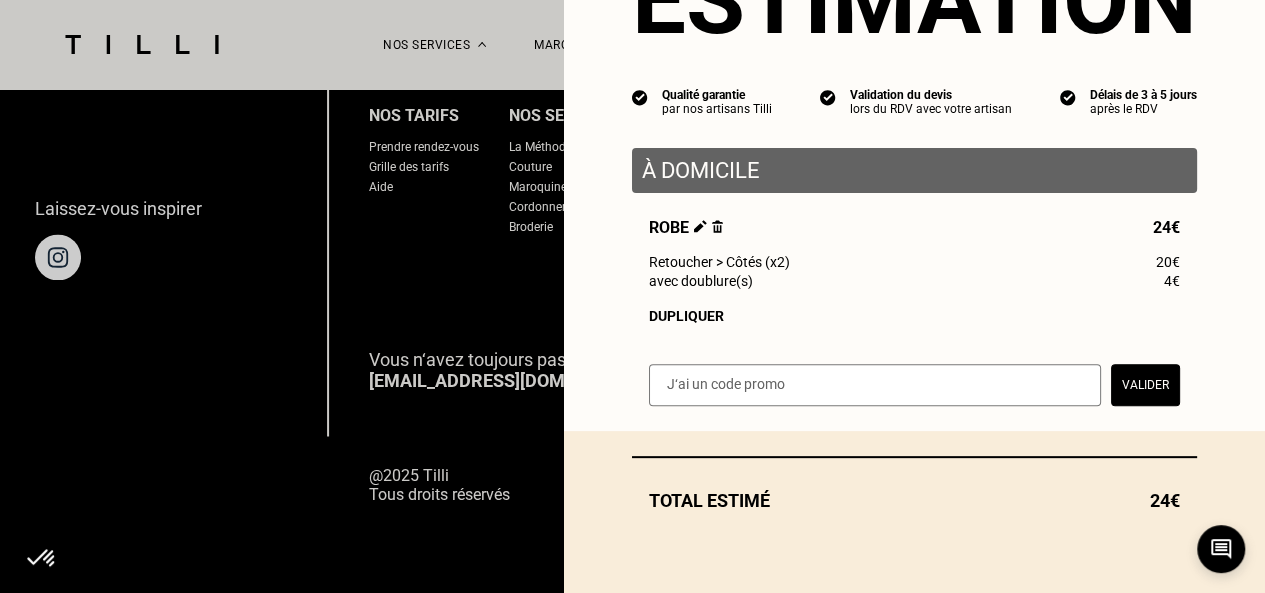 select on "FR" 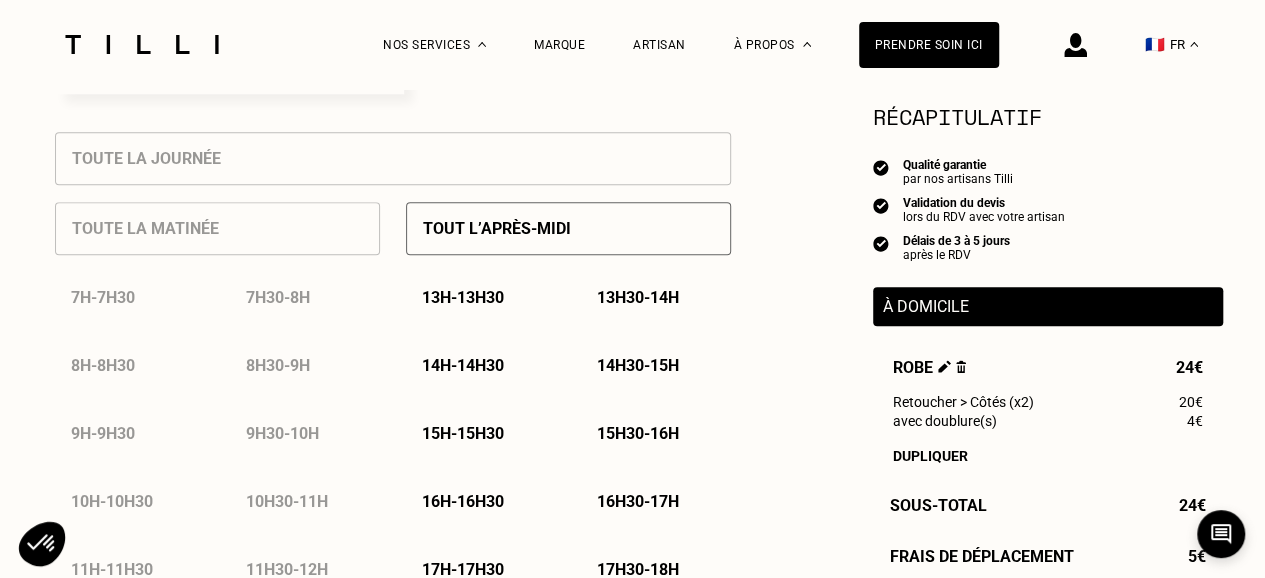 scroll, scrollTop: 1027, scrollLeft: 0, axis: vertical 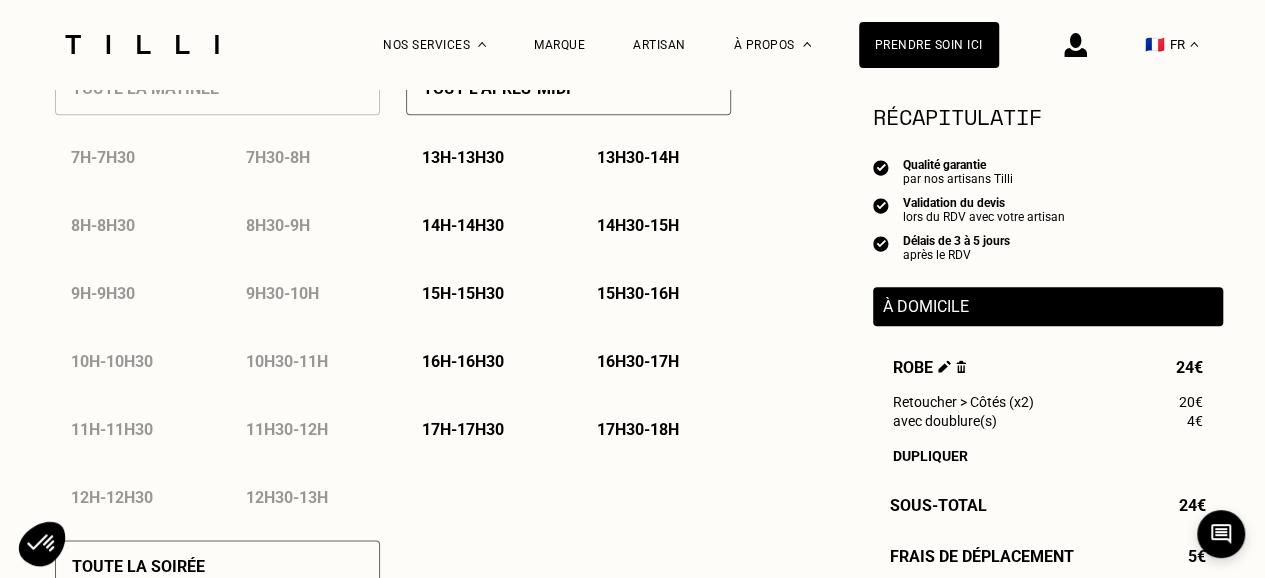 click on "16h  -  16h30" at bounding box center [463, 361] 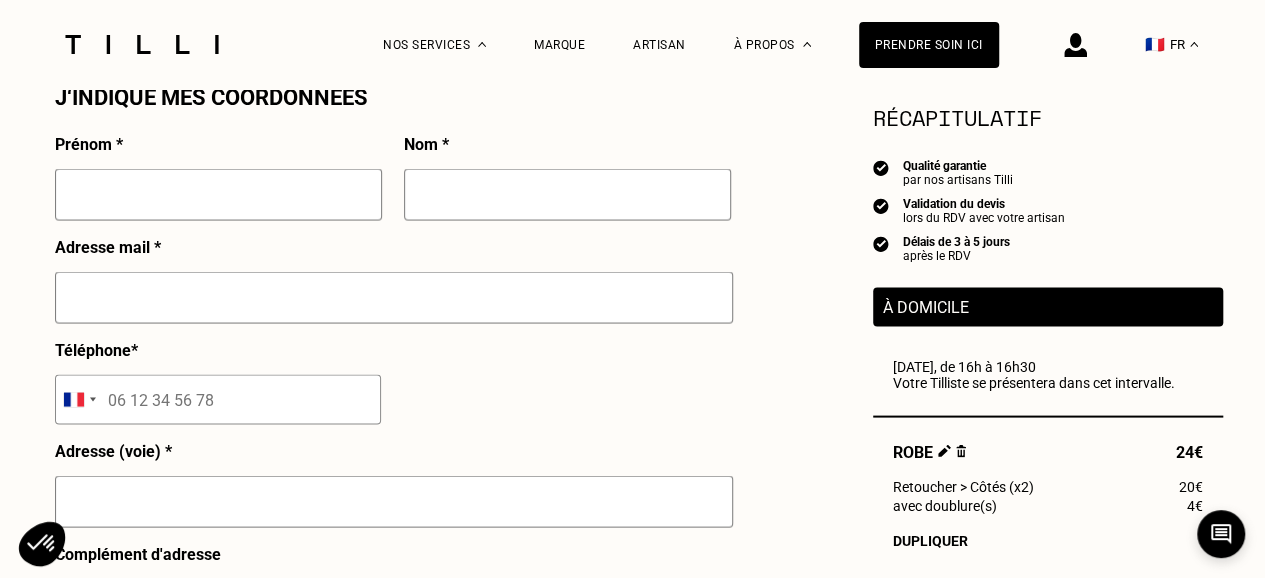 scroll, scrollTop: 1857, scrollLeft: 0, axis: vertical 